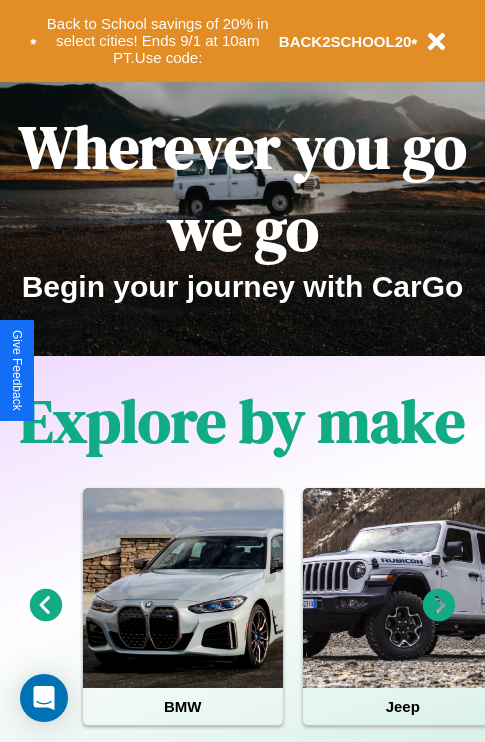 scroll, scrollTop: 0, scrollLeft: 0, axis: both 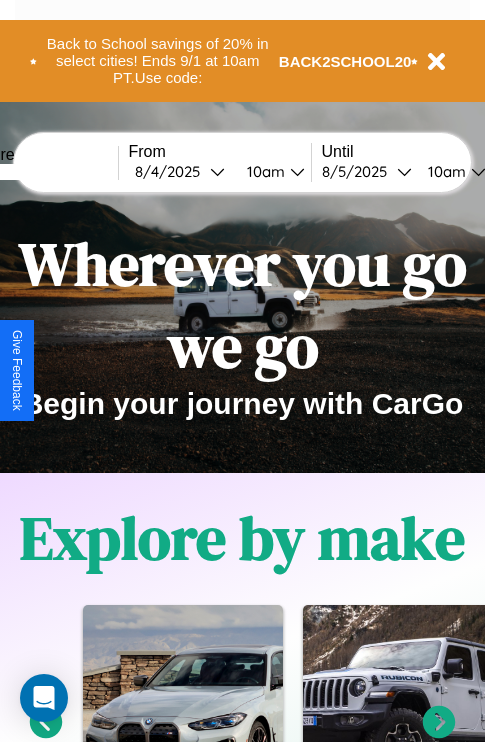 click at bounding box center [43, 172] 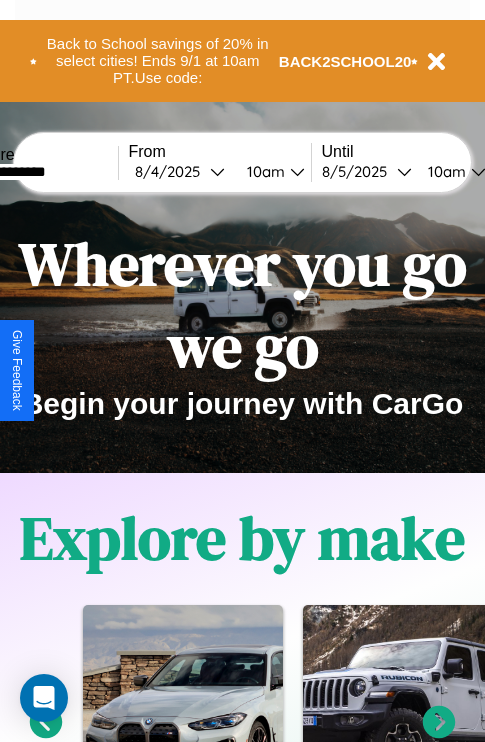 type on "**********" 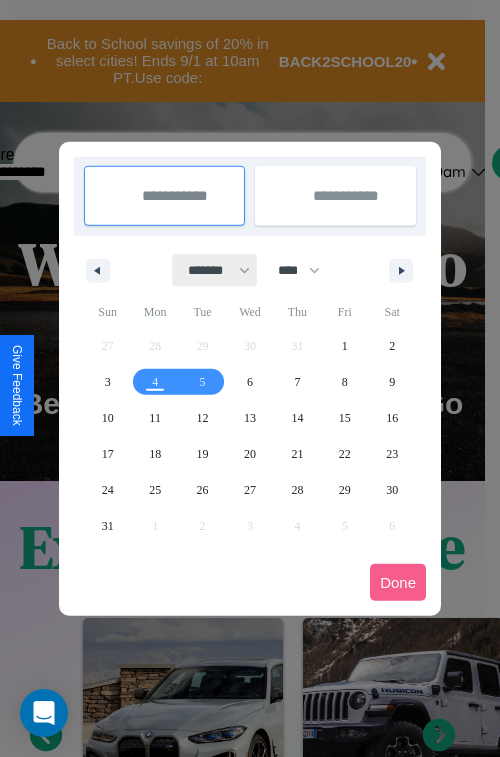 click on "******* ******** ***** ***** *** **** **** ****** ********* ******* ******** ********" at bounding box center [215, 270] 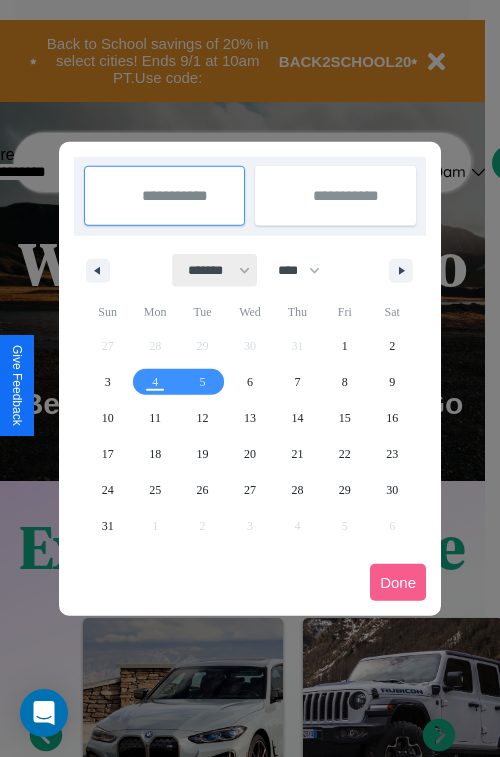 select on "*" 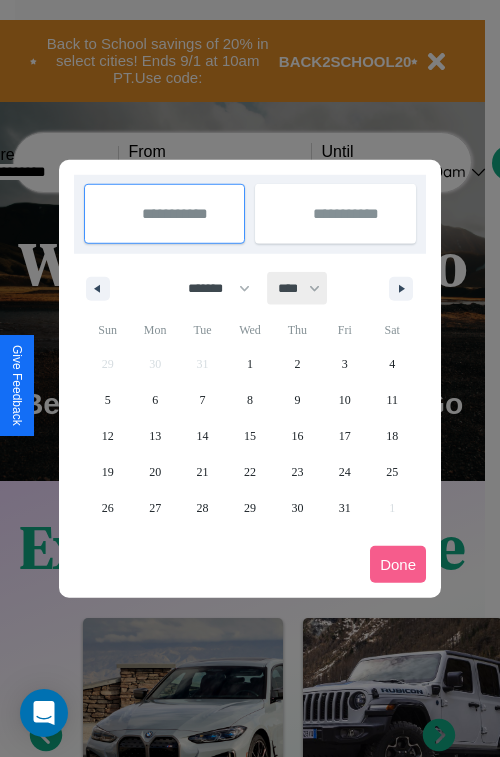 click on "**** **** **** **** **** **** **** **** **** **** **** **** **** **** **** **** **** **** **** **** **** **** **** **** **** **** **** **** **** **** **** **** **** **** **** **** **** **** **** **** **** **** **** **** **** **** **** **** **** **** **** **** **** **** **** **** **** **** **** **** **** **** **** **** **** **** **** **** **** **** **** **** **** **** **** **** **** **** **** **** **** **** **** **** **** **** **** **** **** **** **** **** **** **** **** **** **** **** **** **** **** **** **** **** **** **** **** **** **** **** **** **** **** **** **** **** **** **** **** **** ****" at bounding box center [298, 288] 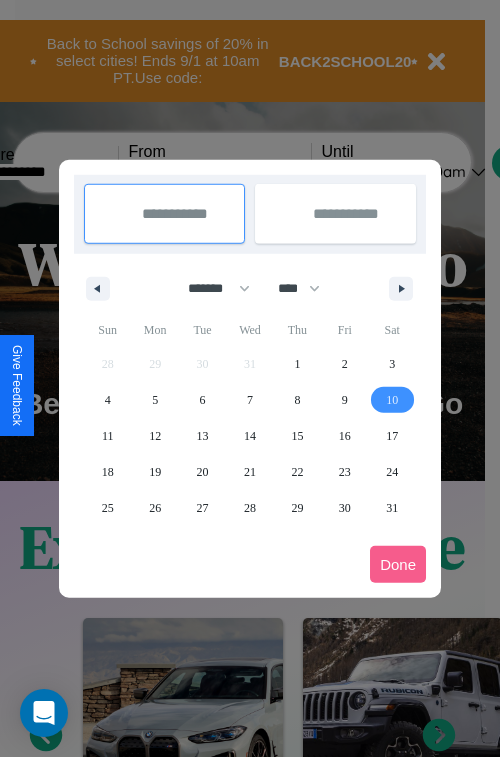 click on "10" at bounding box center [392, 400] 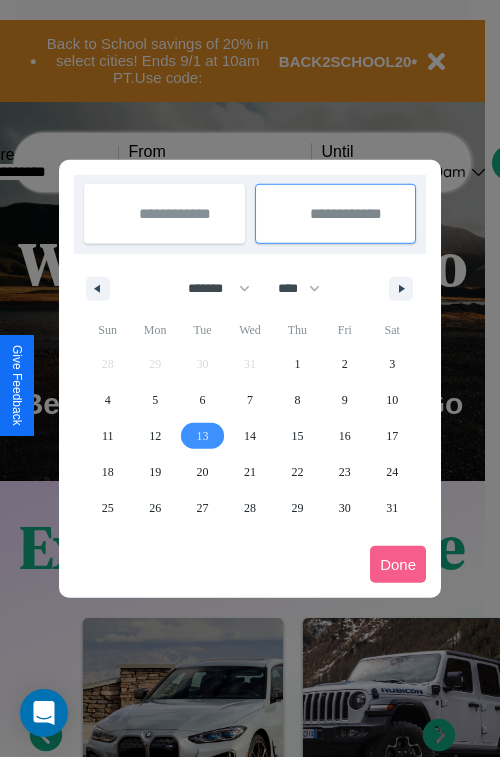 click on "13" at bounding box center (203, 436) 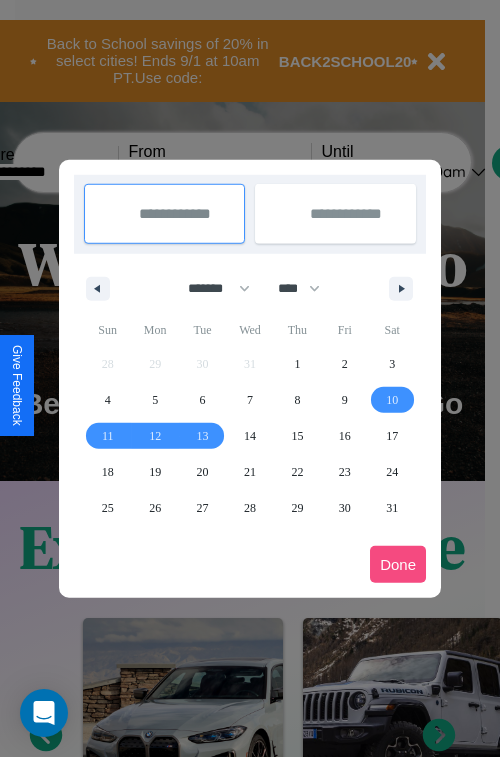 click on "Done" at bounding box center [398, 564] 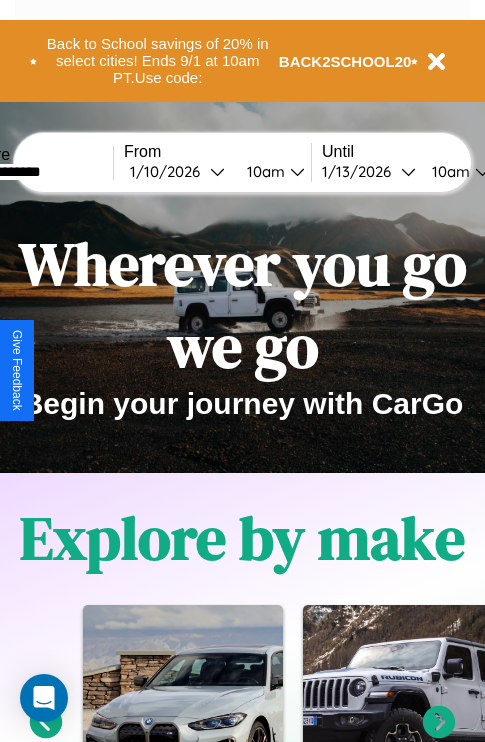 click on "10am" at bounding box center [263, 171] 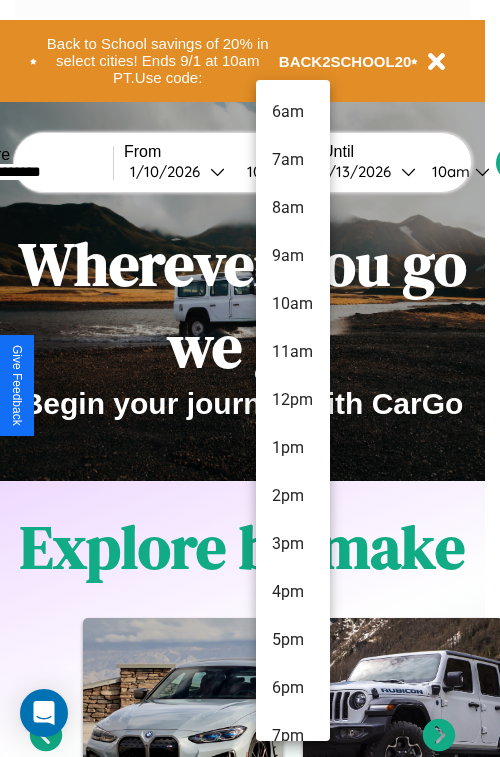 click on "3pm" at bounding box center (293, 544) 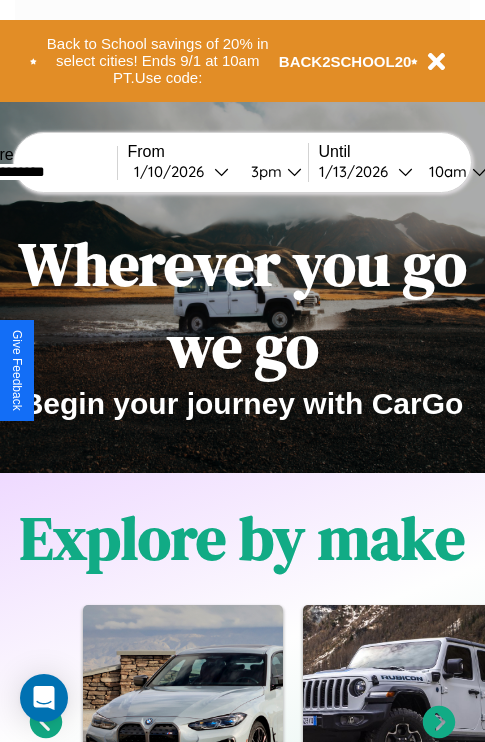 scroll, scrollTop: 0, scrollLeft: 68, axis: horizontal 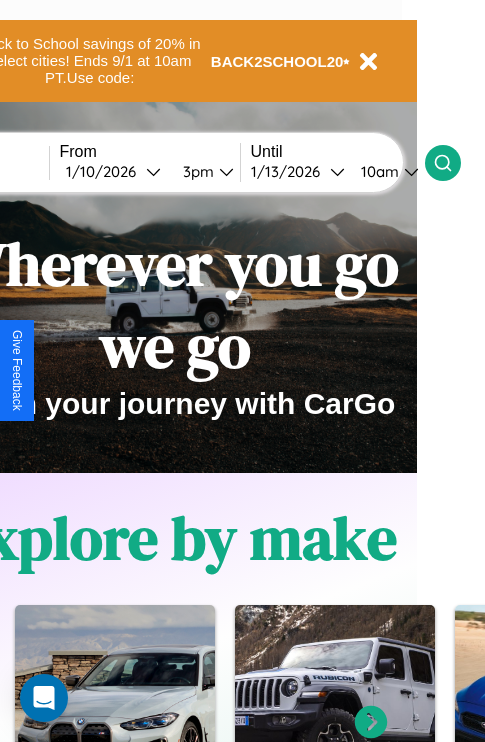 click 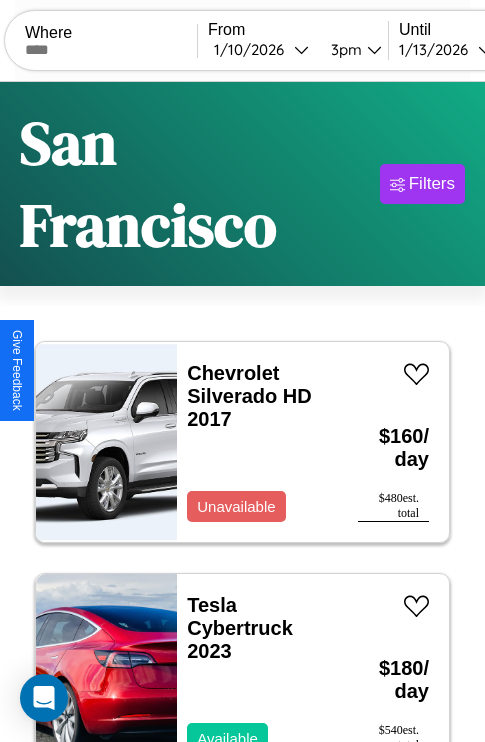 scroll, scrollTop: 166, scrollLeft: 0, axis: vertical 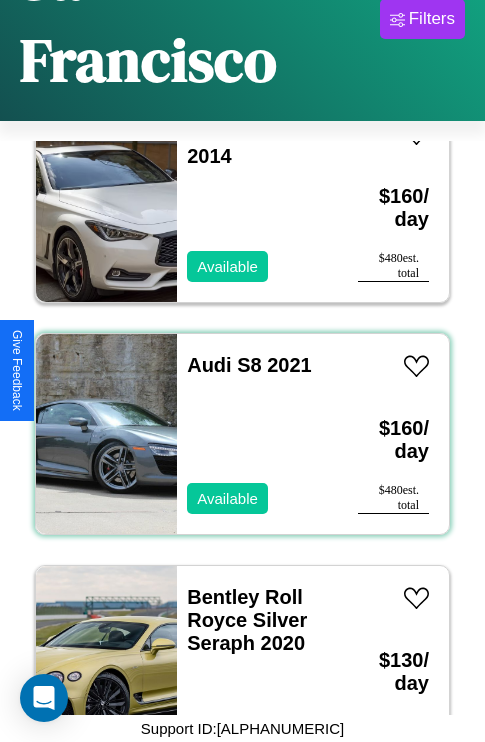 click on "Audi   S8   2021 Available" at bounding box center (257, 434) 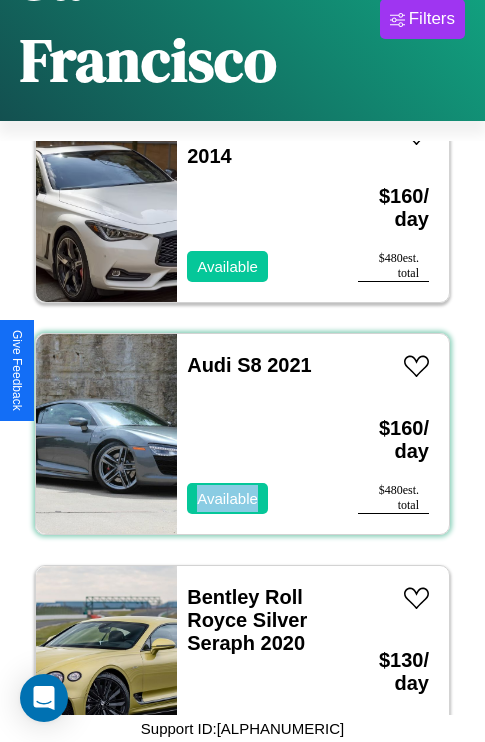 click on "Audi   S8   2021 Available" at bounding box center [257, 434] 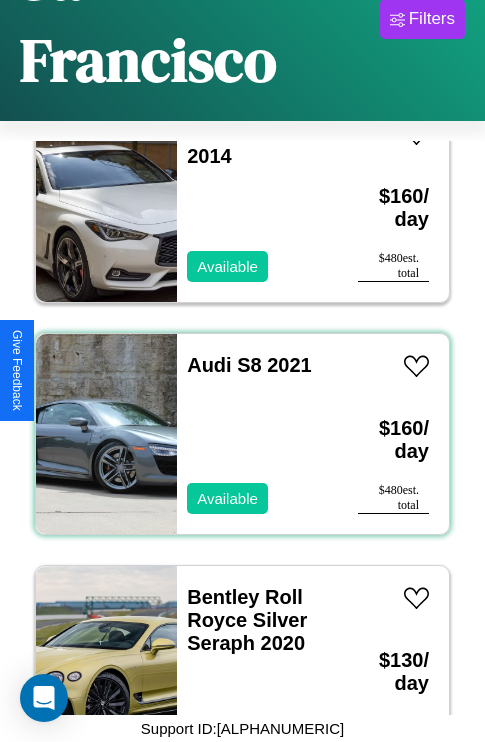 click on "Audi   S8   2021 Available" at bounding box center [257, 434] 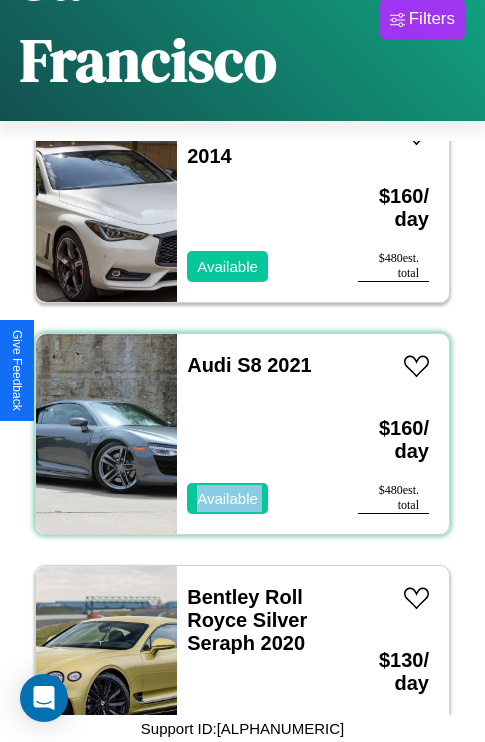 click on "Audi   S8   2021 Available" at bounding box center [257, 434] 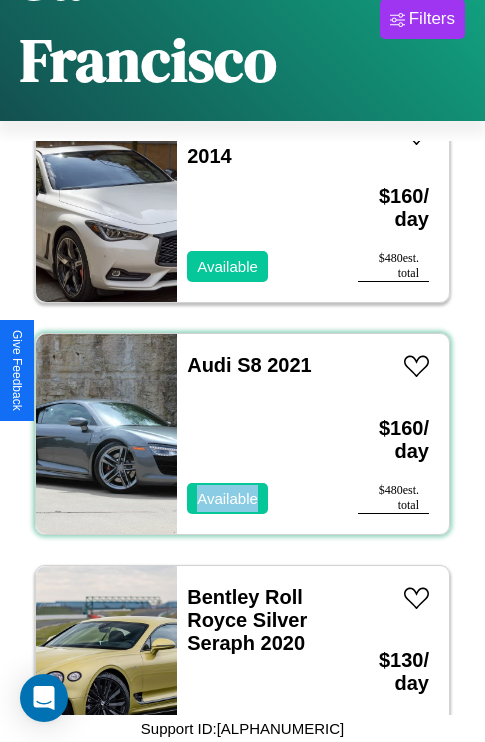 click on "Audi   S8   2021 Available" at bounding box center [257, 434] 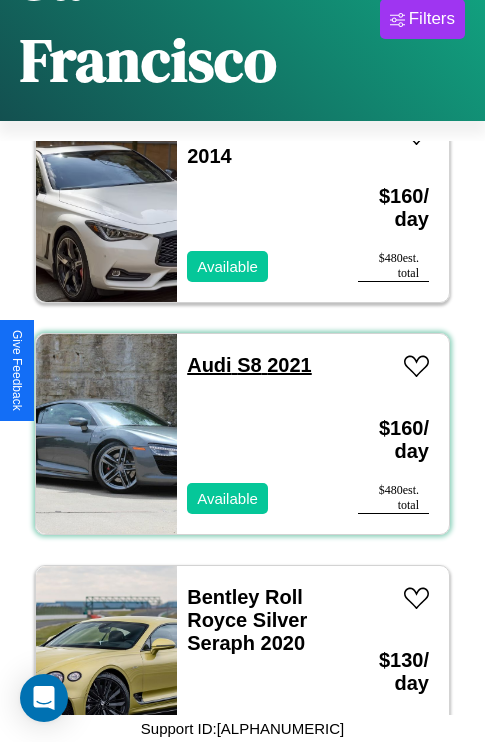 click on "Audi   S8   2021" at bounding box center (249, 365) 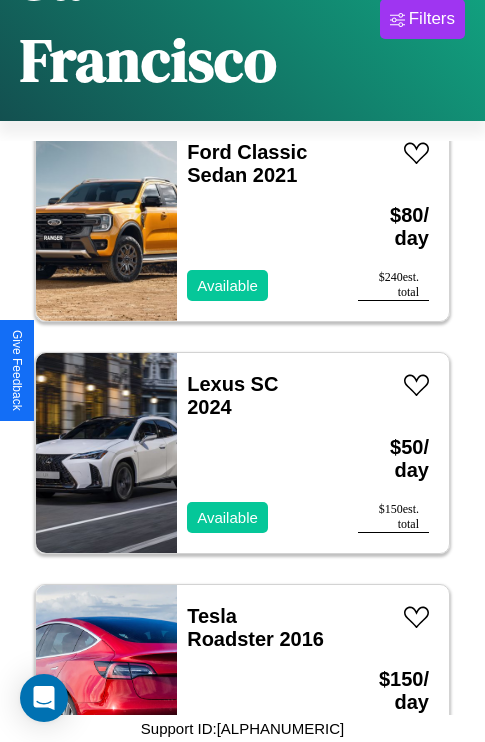 scroll, scrollTop: 21187, scrollLeft: 0, axis: vertical 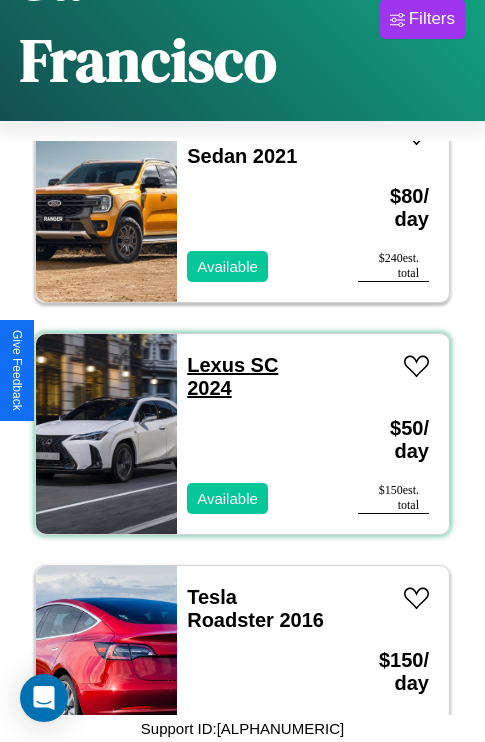click on "Lexus   SC   2024" at bounding box center [232, 376] 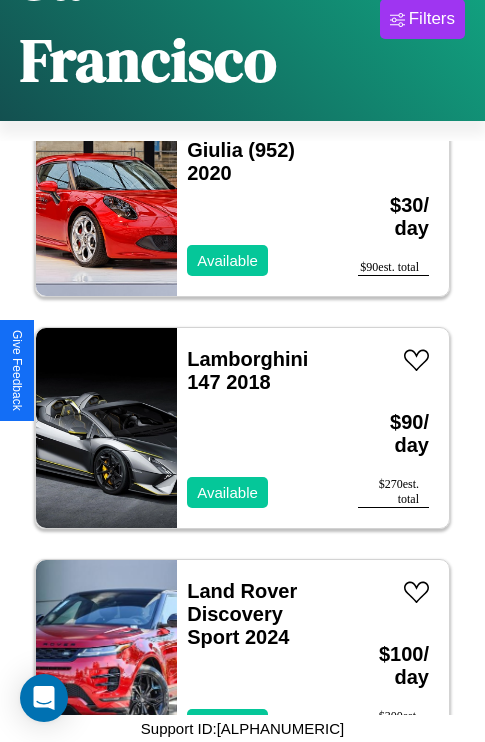 scroll, scrollTop: 15851, scrollLeft: 0, axis: vertical 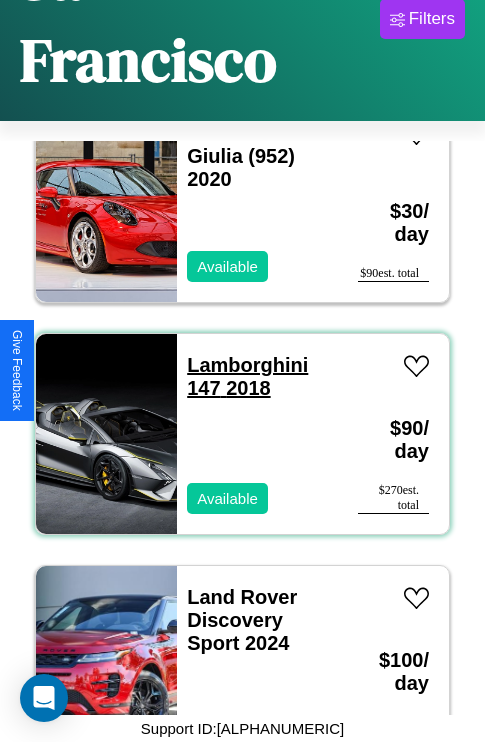 click on "Lamborghini   147   2018" at bounding box center [247, 376] 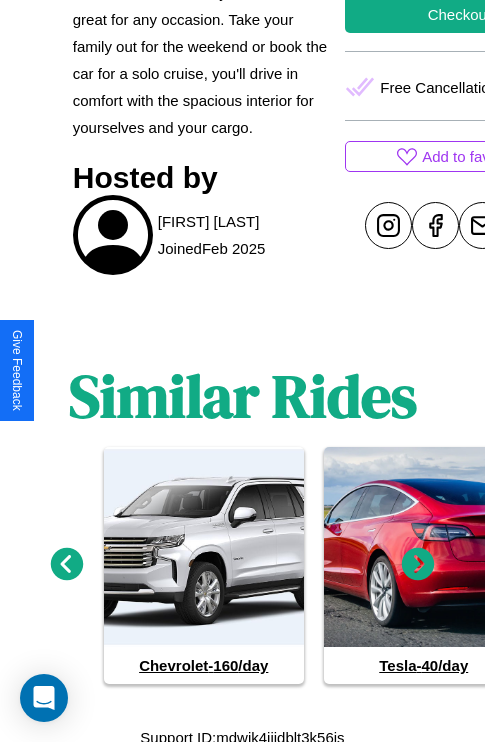 scroll, scrollTop: 850, scrollLeft: 0, axis: vertical 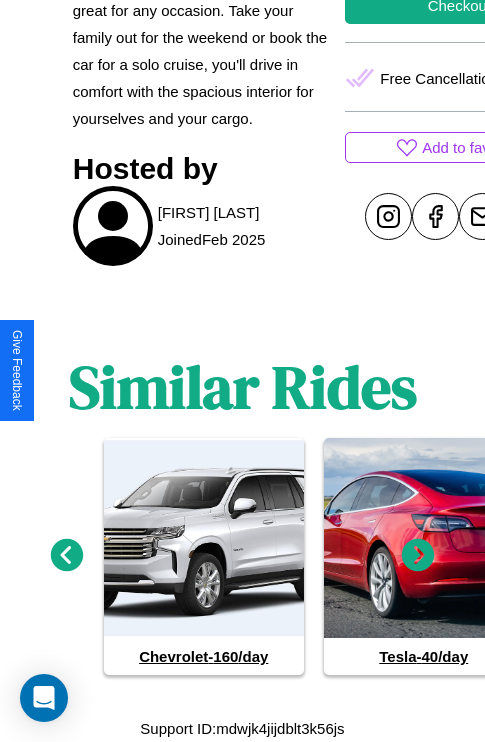 click 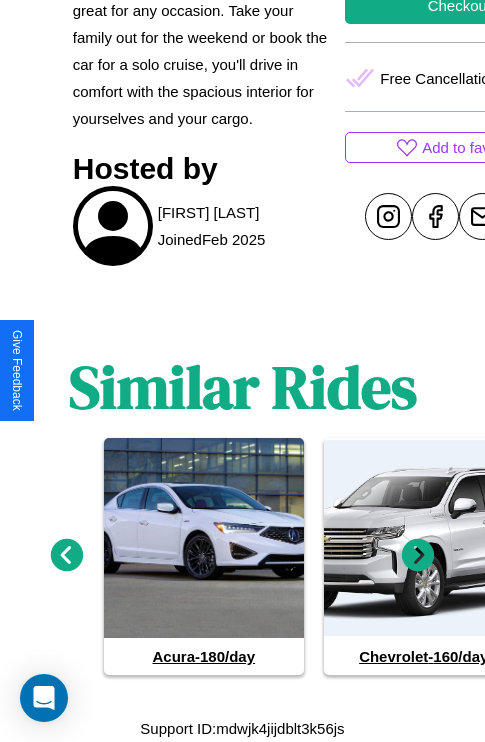 click 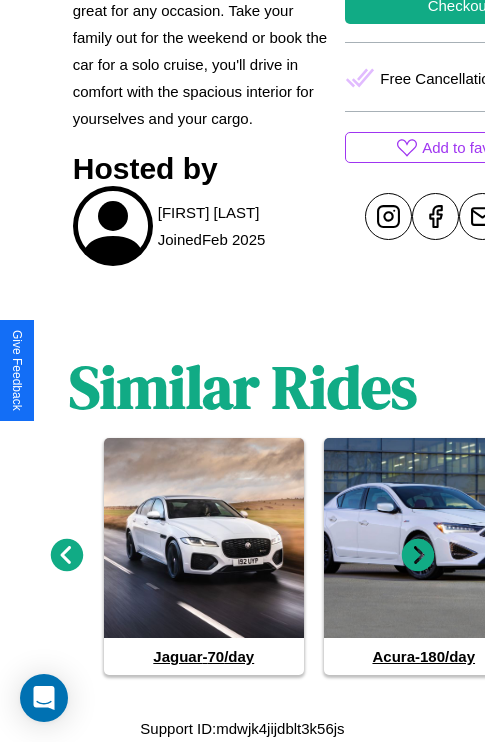 click 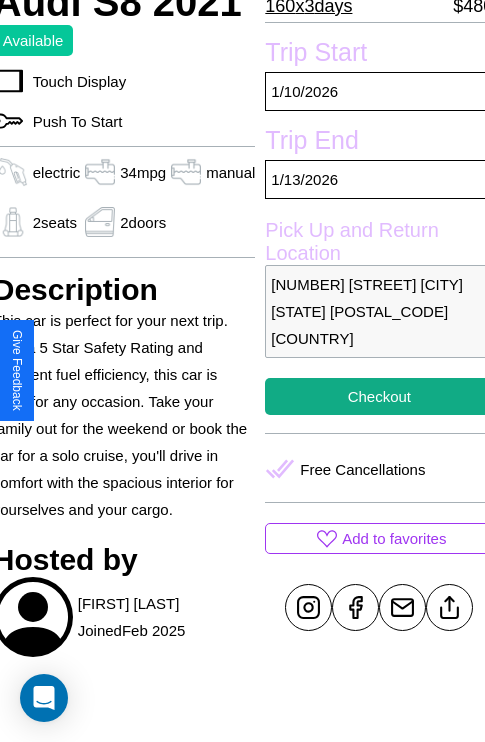 scroll, scrollTop: 458, scrollLeft: 80, axis: both 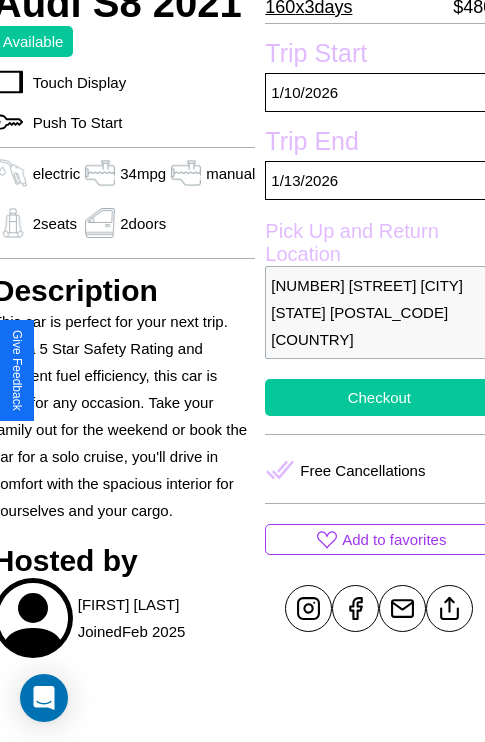 click on "Checkout" at bounding box center [379, 397] 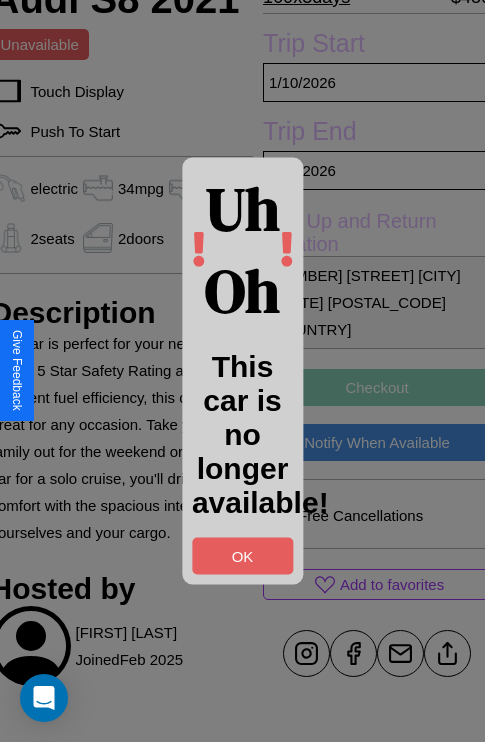 scroll, scrollTop: 461, scrollLeft: 80, axis: both 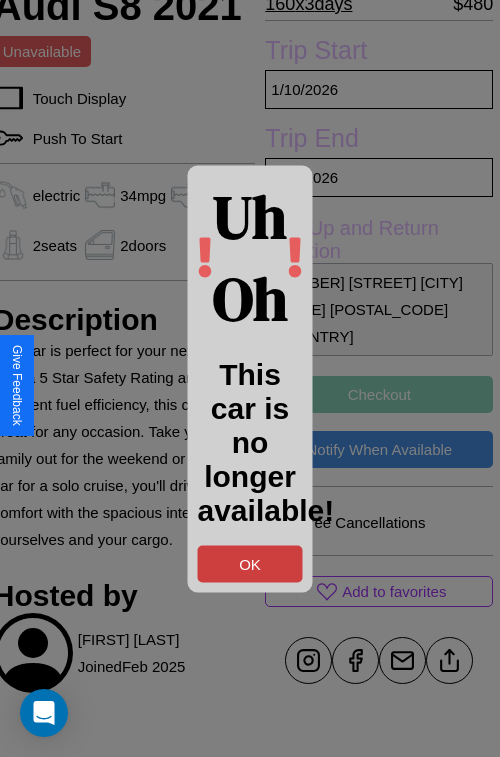 click on "OK" at bounding box center (250, 563) 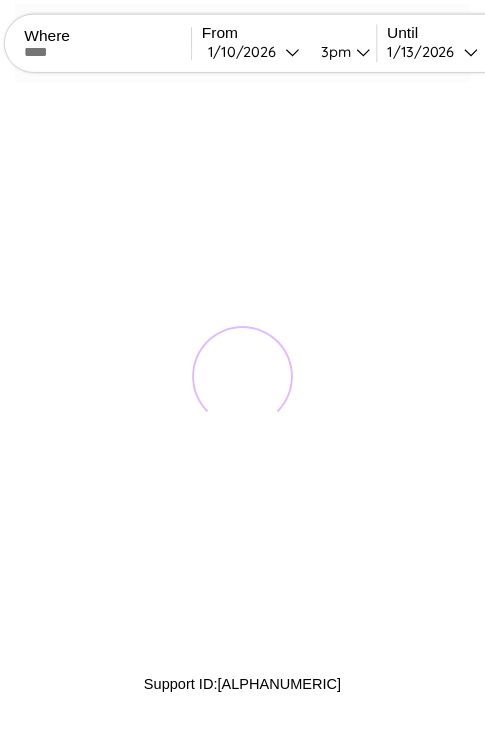 scroll, scrollTop: 0, scrollLeft: 0, axis: both 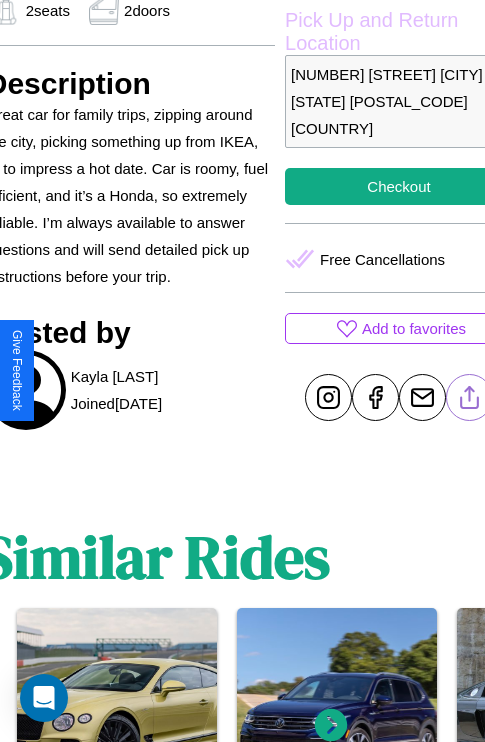 click 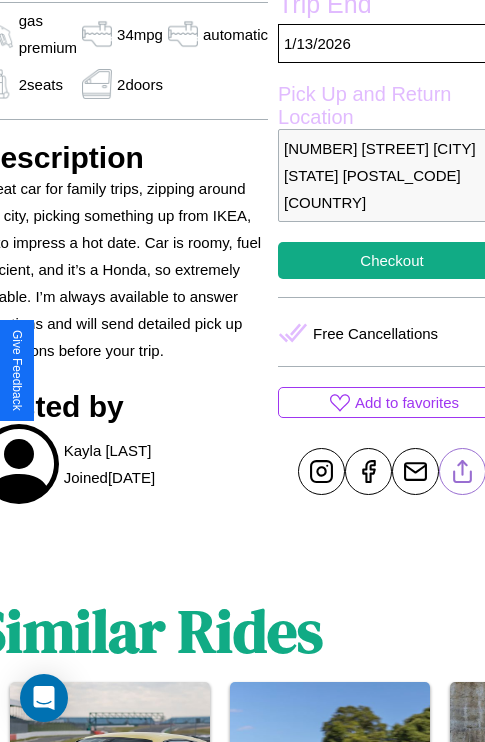 scroll, scrollTop: 408, scrollLeft: 107, axis: both 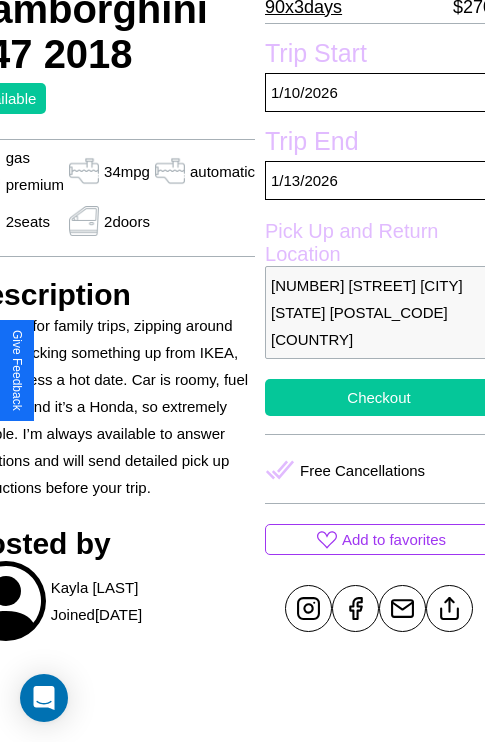 click on "Checkout" at bounding box center [379, 397] 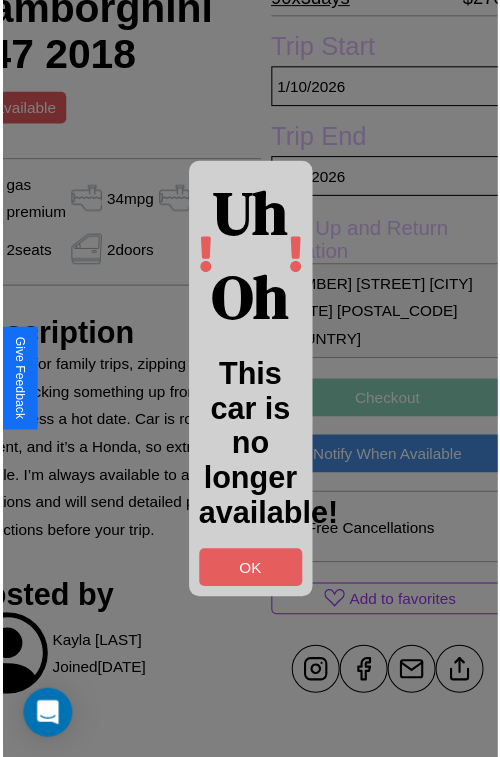 scroll, scrollTop: 416, scrollLeft: 107, axis: both 